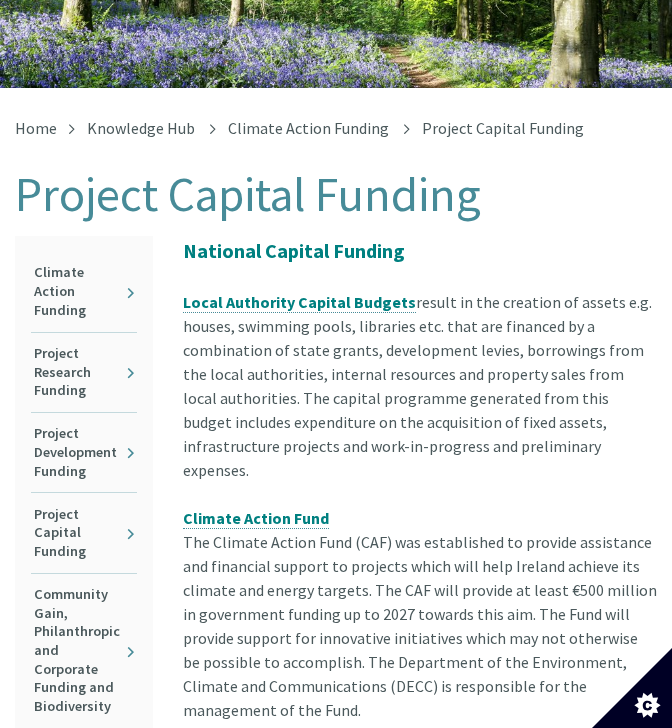 scroll, scrollTop: 300, scrollLeft: 0, axis: vertical 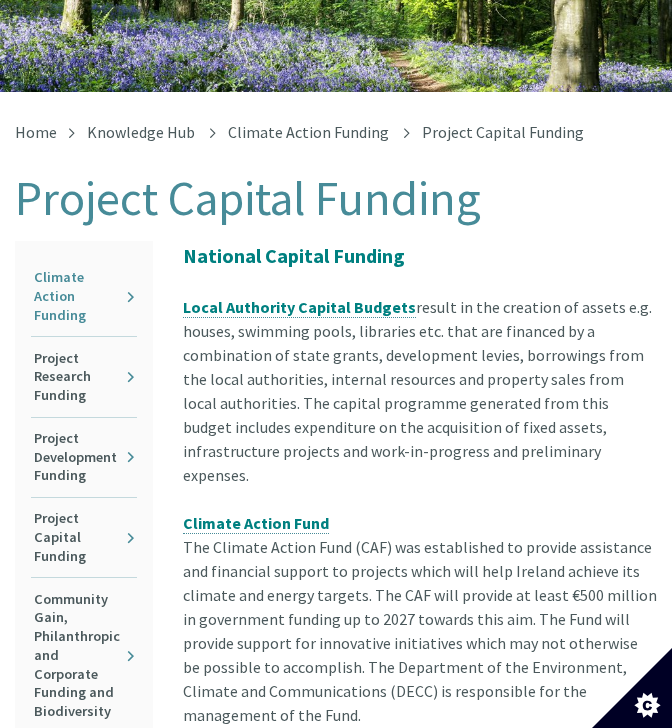 click on "Climate Action Funding" at bounding box center [84, 296] 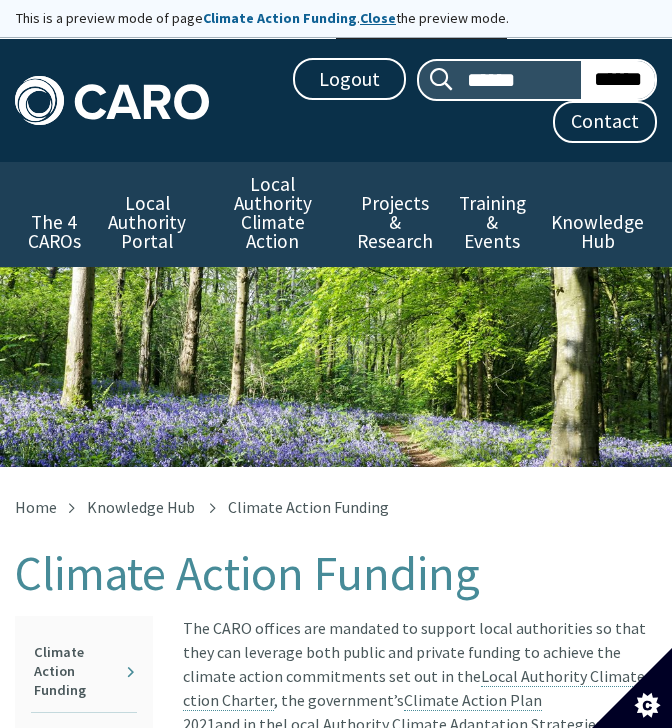 scroll, scrollTop: 300, scrollLeft: 0, axis: vertical 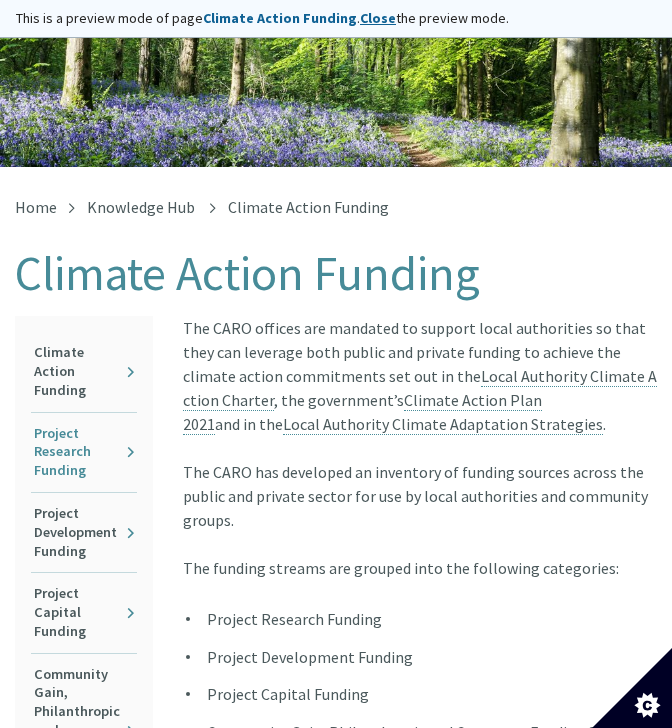 click on "Project Research Funding" at bounding box center [84, 452] 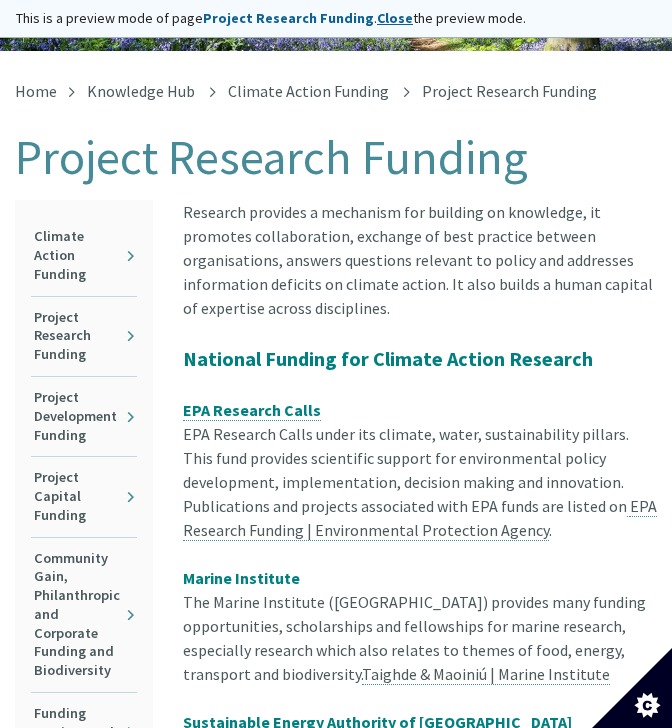 scroll, scrollTop: 300, scrollLeft: 0, axis: vertical 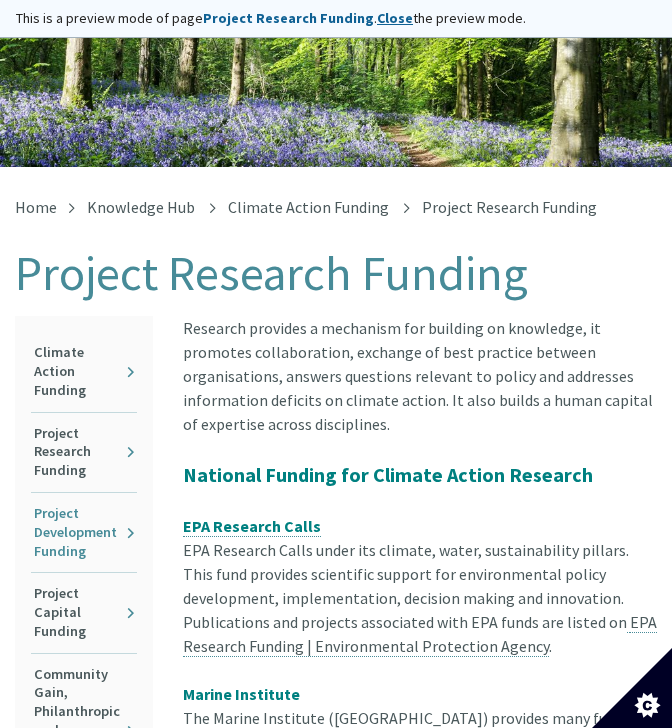 click on "Project Development Funding" at bounding box center (84, 532) 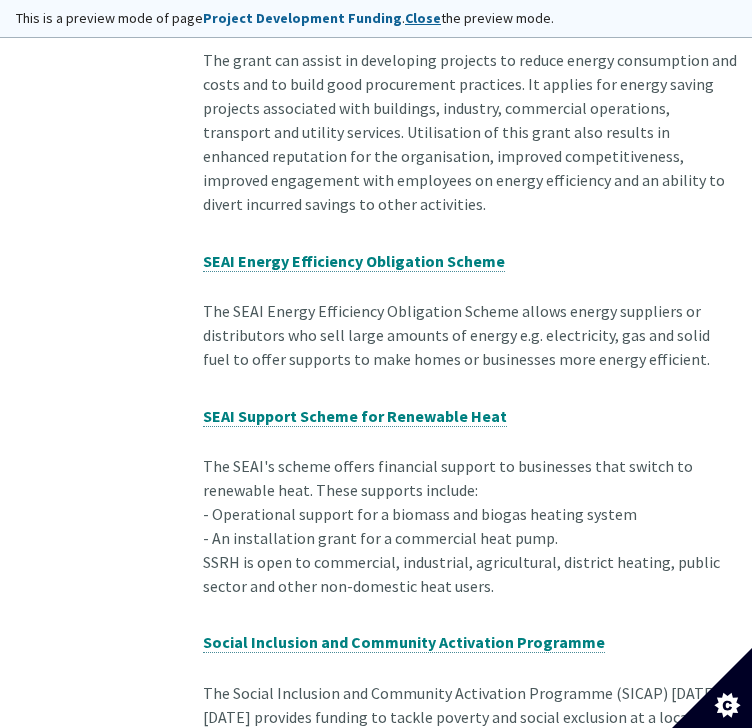 scroll, scrollTop: 1500, scrollLeft: 0, axis: vertical 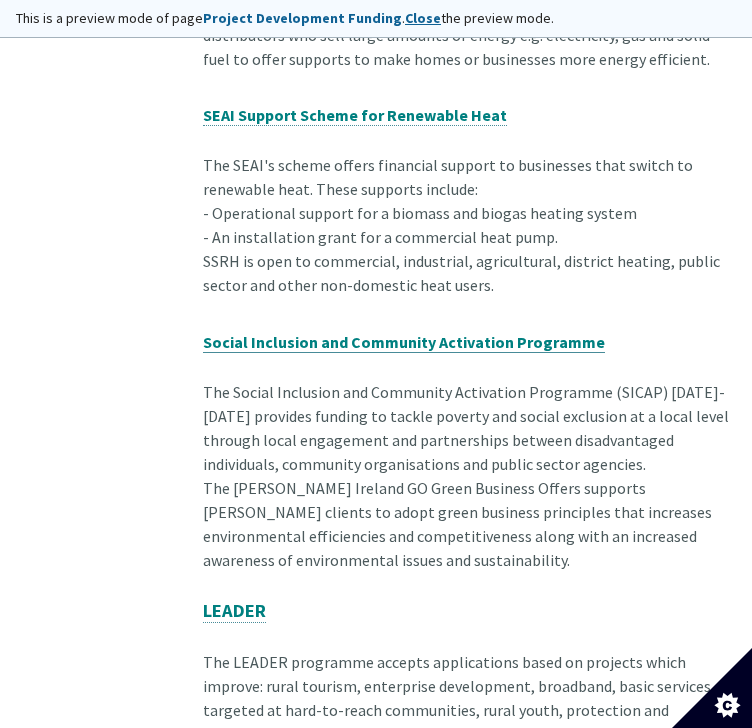 click on "Social Inclusion and Community Activation Programme" at bounding box center [404, 342] 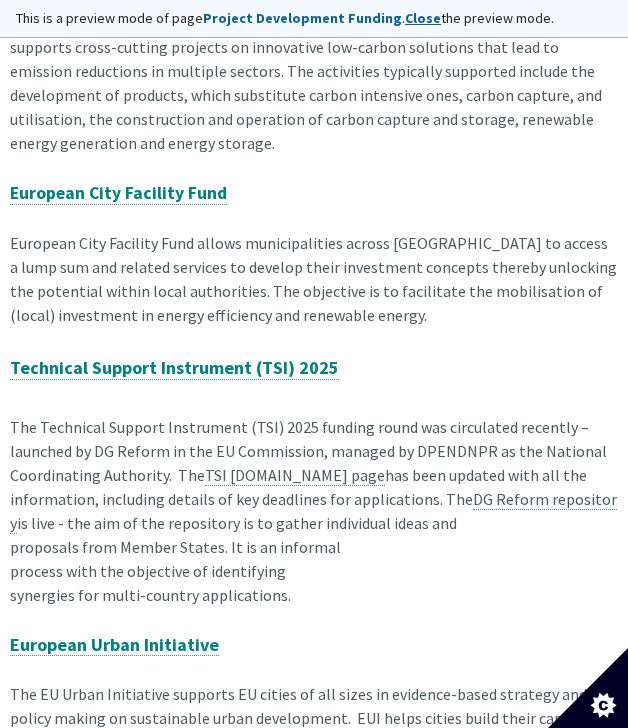 scroll, scrollTop: 3228, scrollLeft: 97, axis: both 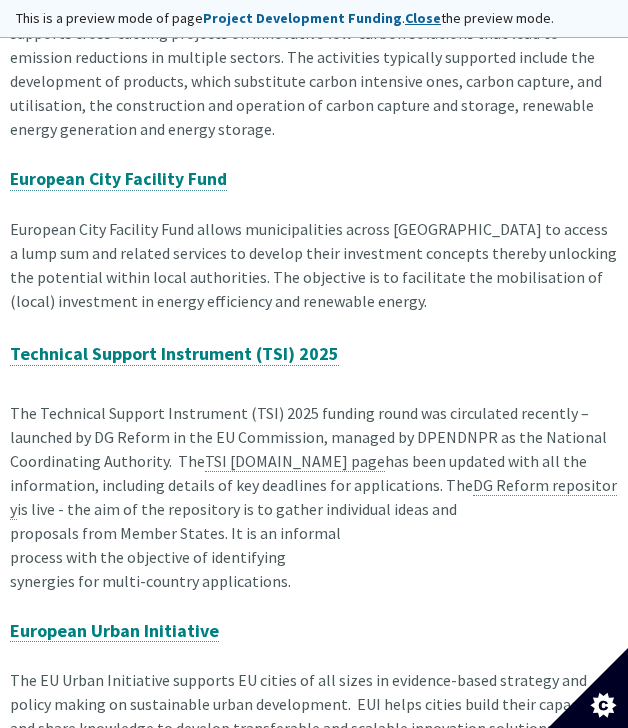click on "EU Innovation Fund" at bounding box center (87, -65) 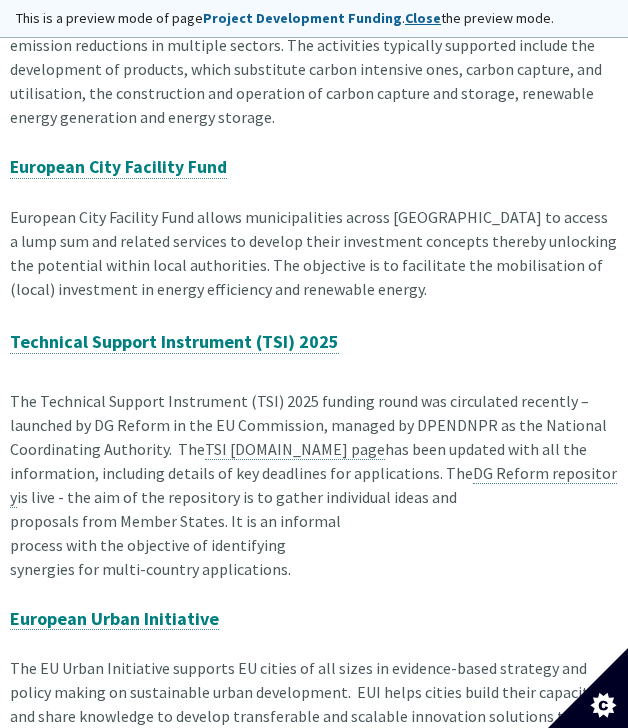 scroll, scrollTop: 3540, scrollLeft: 97, axis: both 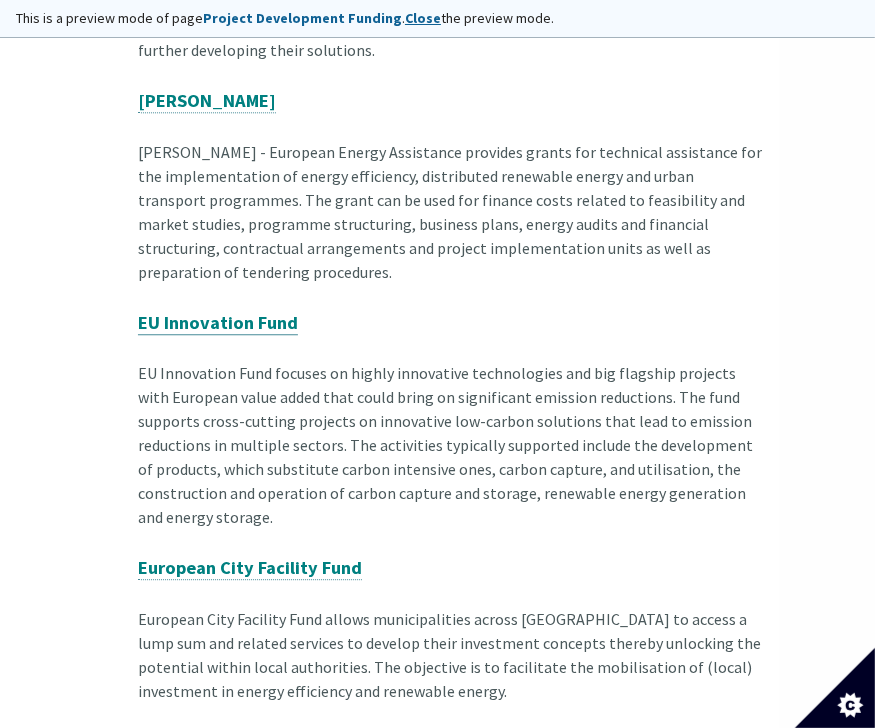 click on "EU Innovation Fund" at bounding box center [218, 322] 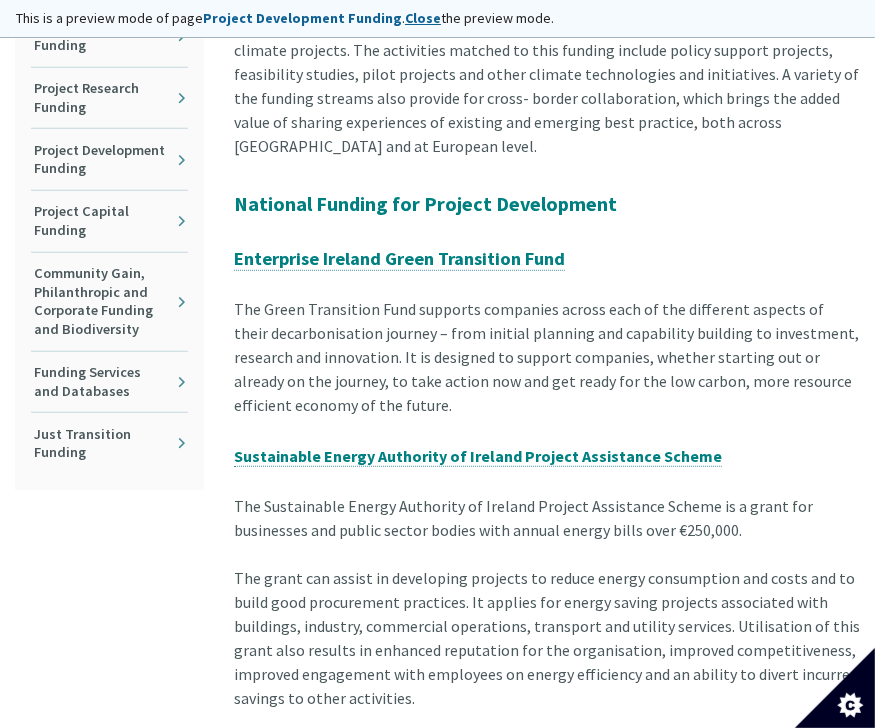 scroll, scrollTop: 600, scrollLeft: 0, axis: vertical 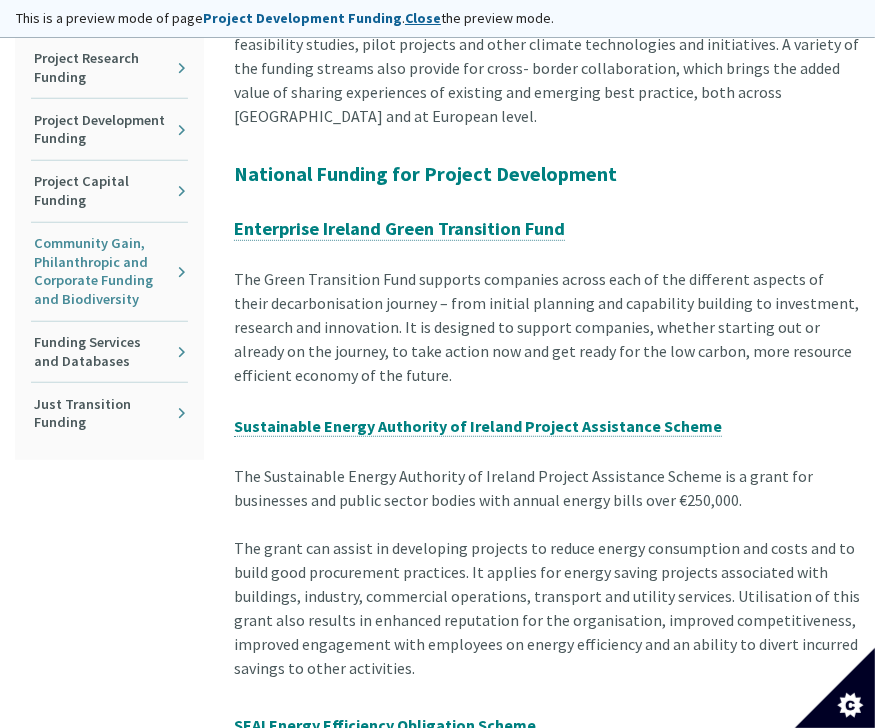 click on "Community Gain, Philanthropic and Corporate Funding and Biodiversity" at bounding box center (109, 272) 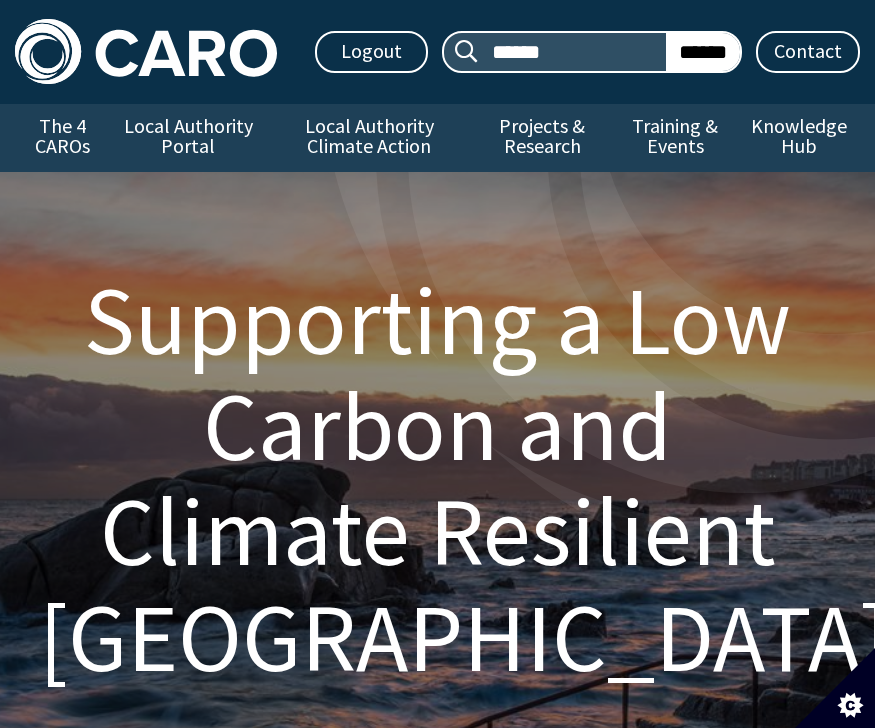 scroll, scrollTop: 0, scrollLeft: 0, axis: both 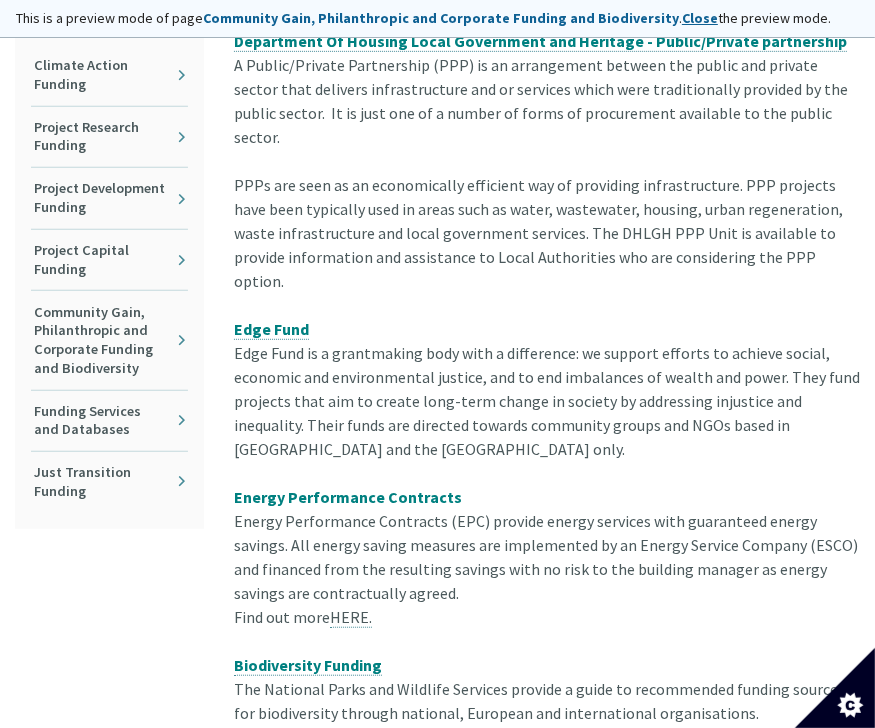 click on "Department Of Housing Local Government and Heritage - Public/Private partnership
A Public/Private Partnership (PPP) is an arrangement between the public and private sector that delivers infrastructure and or services which were traditionally provided by the public sector.  It is just one of a number of forms of procurement available to the public sector.
PPPs are seen as an economically efficient way of providing infrastructure. PPP projects have been typically used in areas such as water, wastewater, housing, urban regeneration, waste infrastructure and local government services. The DHLGH PPP Unit is available to provide information and assistance to Local Authorities who are considering the PPP option.
Edge Fund
Energy Performance Contracts
Find out more  HERE.
Biodiversity Funding
The National Parks and Wildlife Services provide a guide to recommended funding sources for biodiversity through national, European and international organisations.
Waterways [GEOGRAPHIC_DATA]" at bounding box center [547, 437] 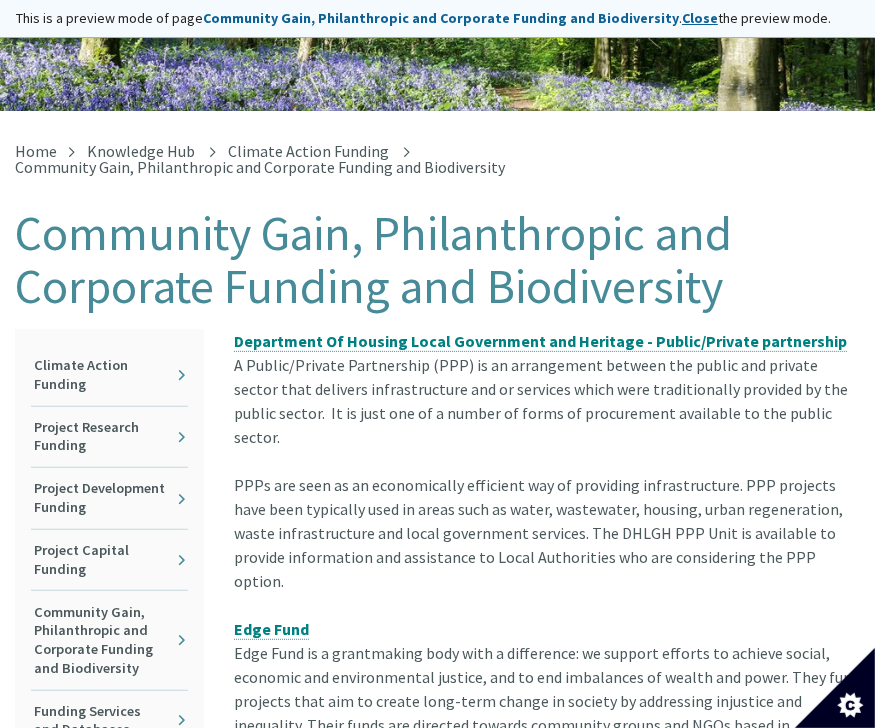 scroll, scrollTop: 600, scrollLeft: 0, axis: vertical 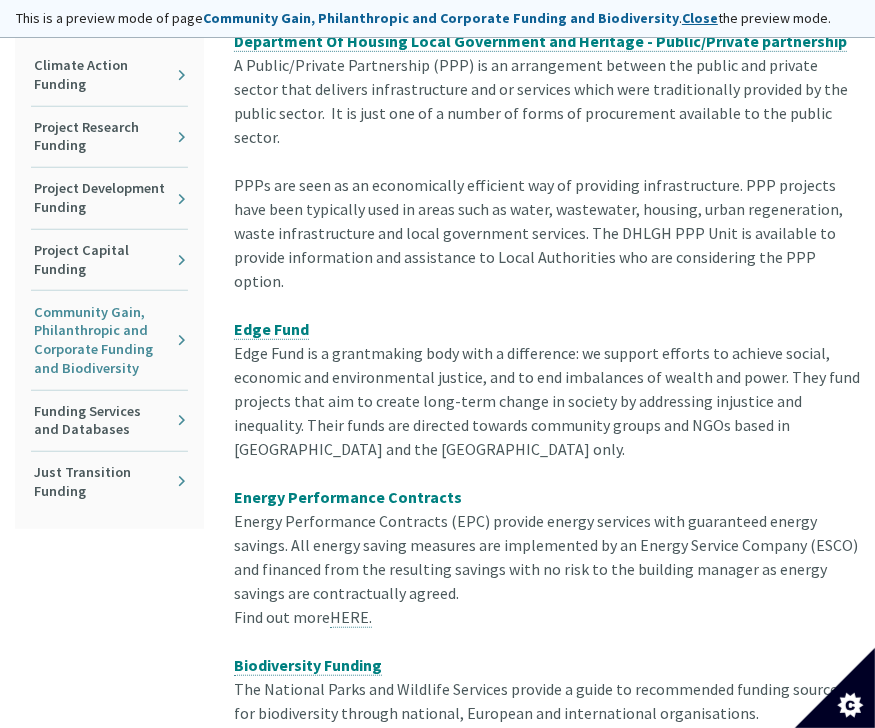 click on "Community Gain, Philanthropic and Corporate Funding and Biodiversity" at bounding box center [109, 340] 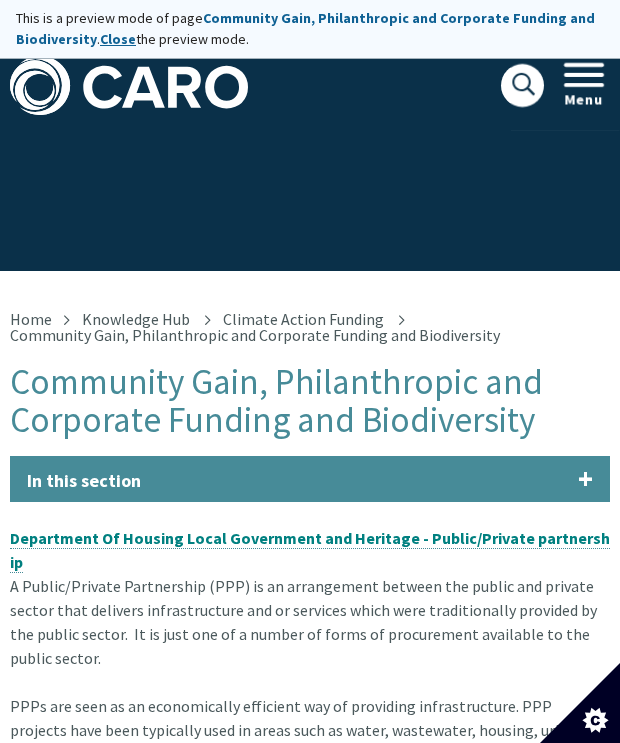 scroll, scrollTop: 0, scrollLeft: 0, axis: both 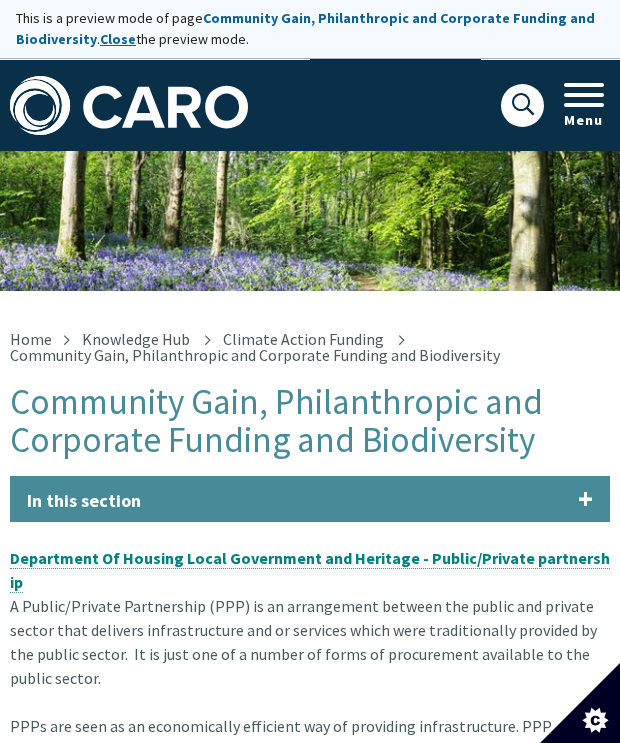 click on "In this section" at bounding box center (310, 499) 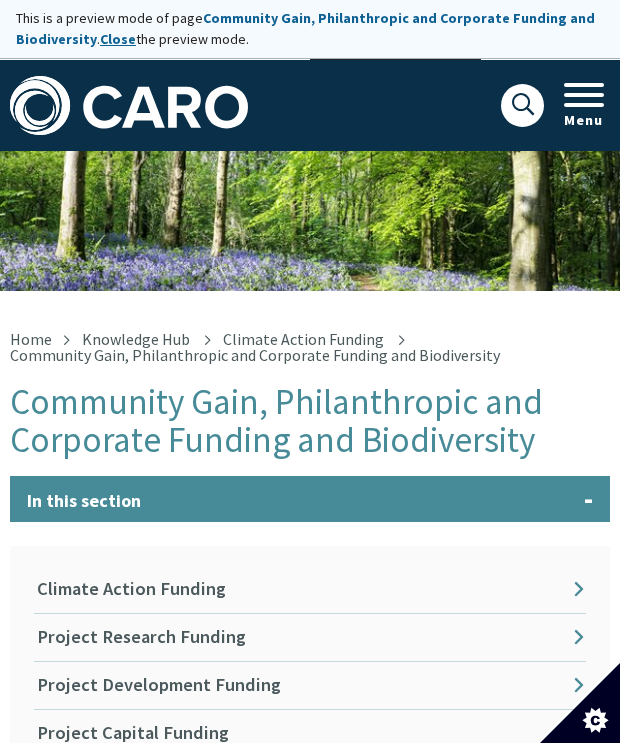 scroll, scrollTop: 300, scrollLeft: 0, axis: vertical 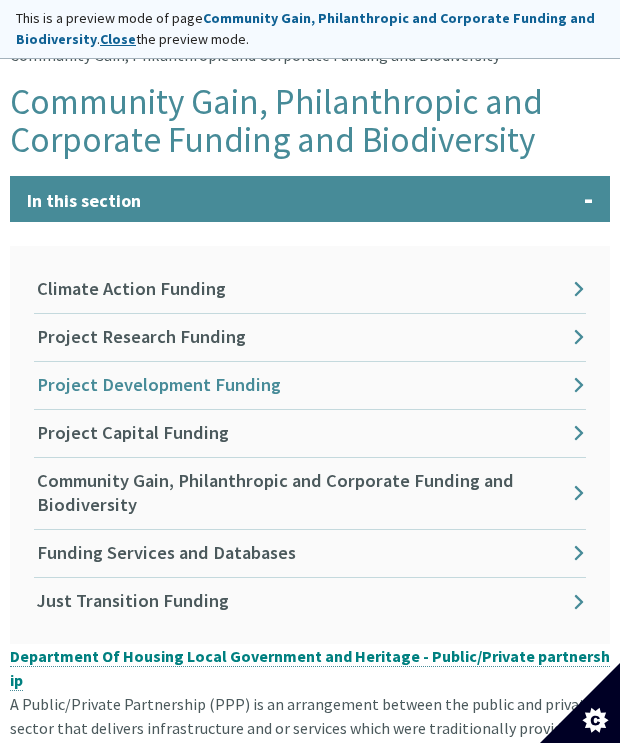 click on "Project Development Funding" at bounding box center [310, 385] 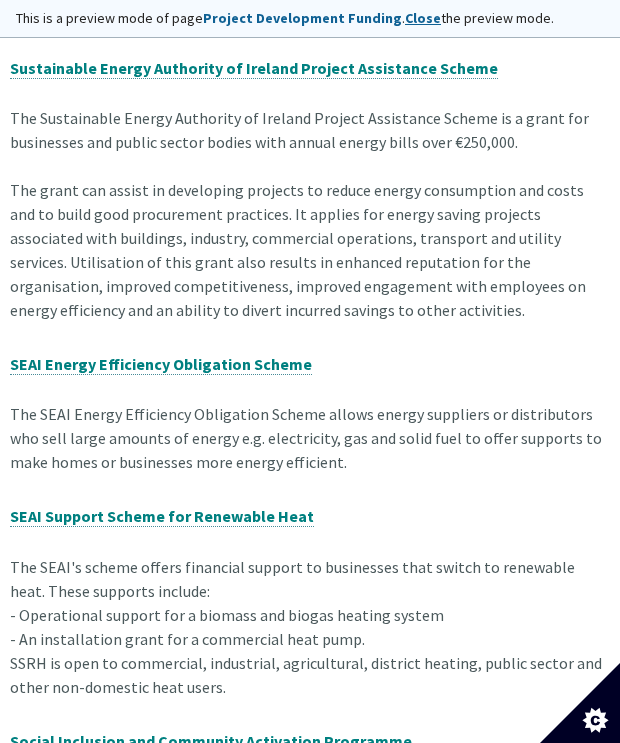 scroll, scrollTop: 900, scrollLeft: 0, axis: vertical 